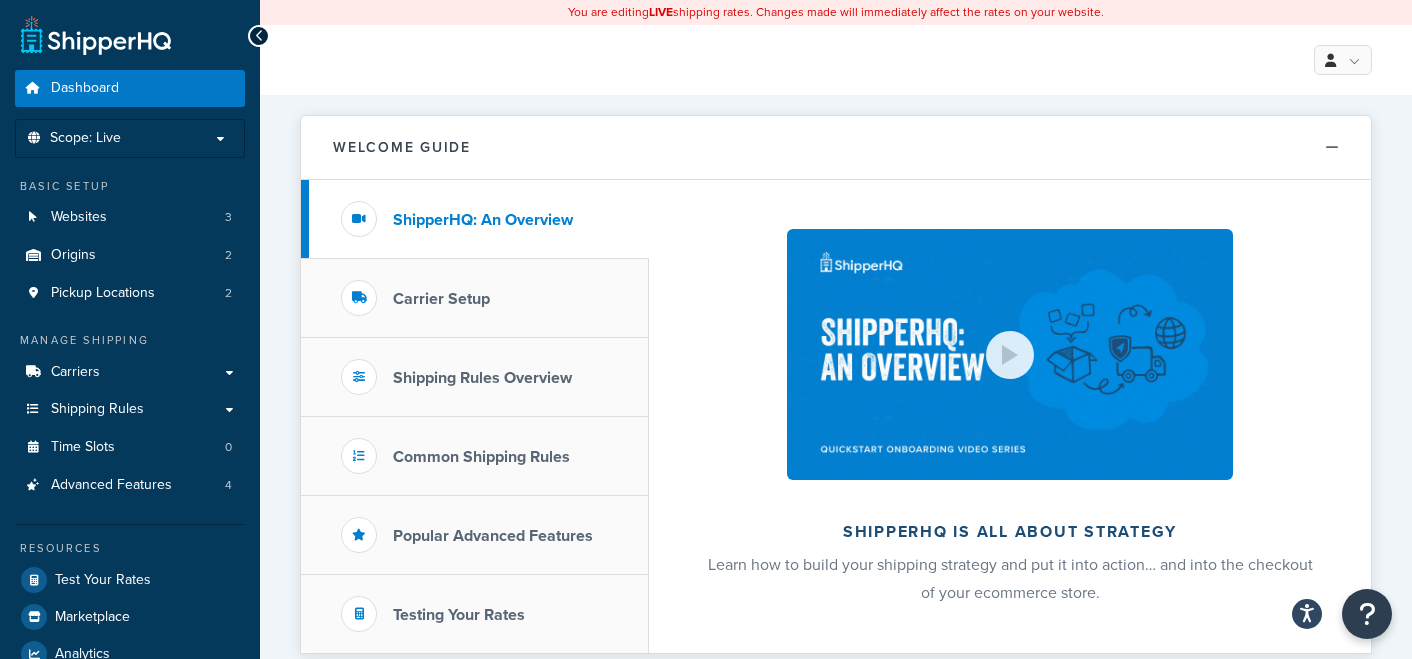 scroll, scrollTop: 0, scrollLeft: 0, axis: both 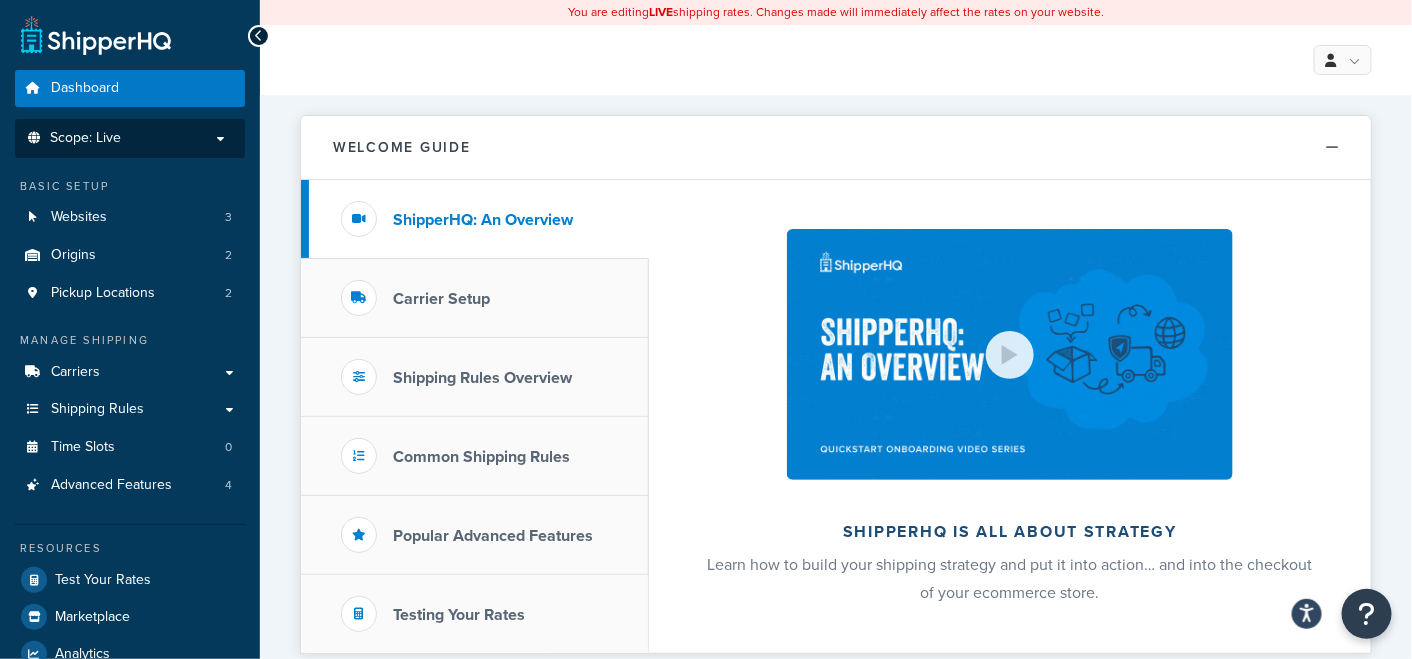 click on "Scope:   Live" at bounding box center [130, 138] 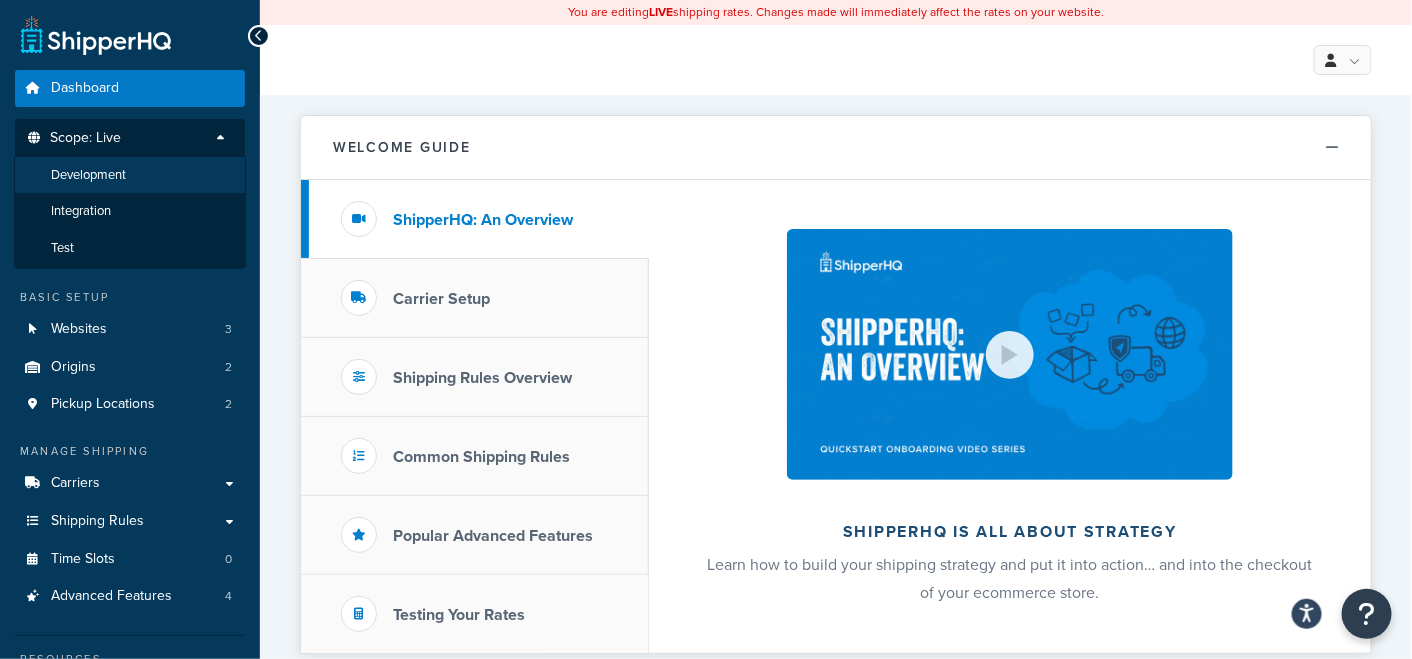 click on "Development" at bounding box center (88, 175) 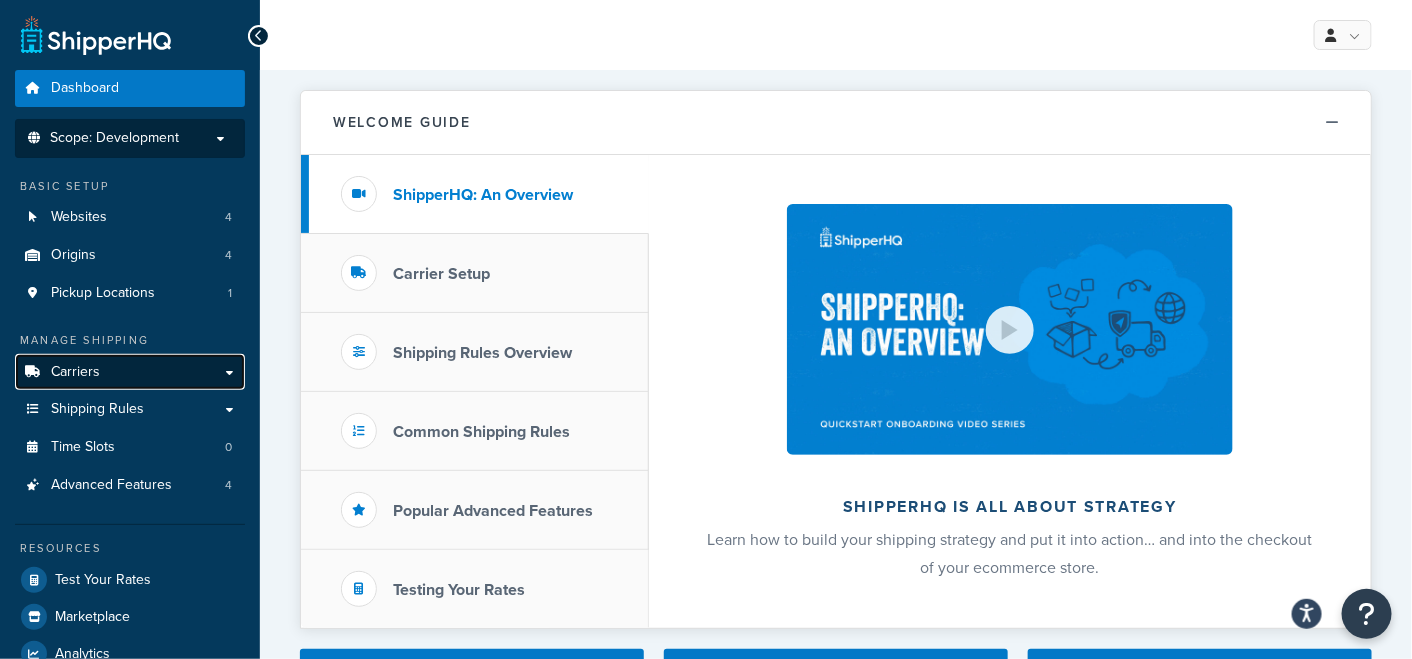 click on "Carriers" at bounding box center [130, 372] 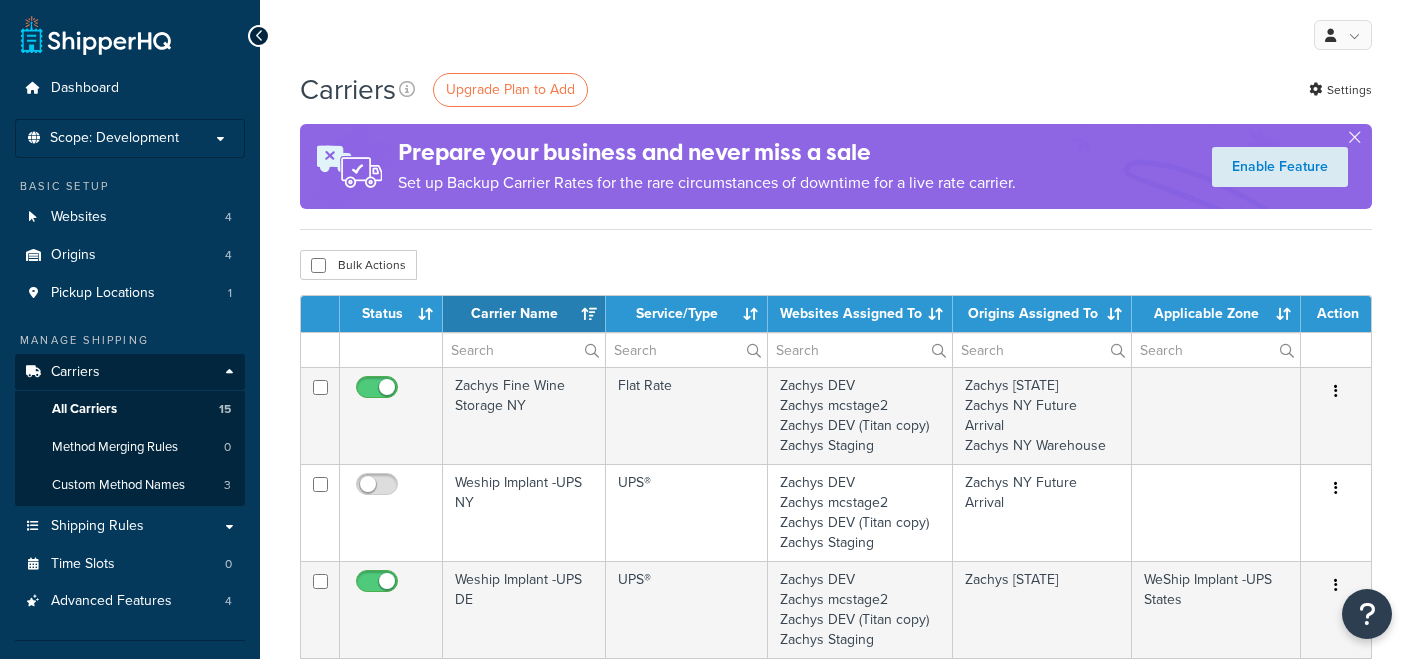 select on "15" 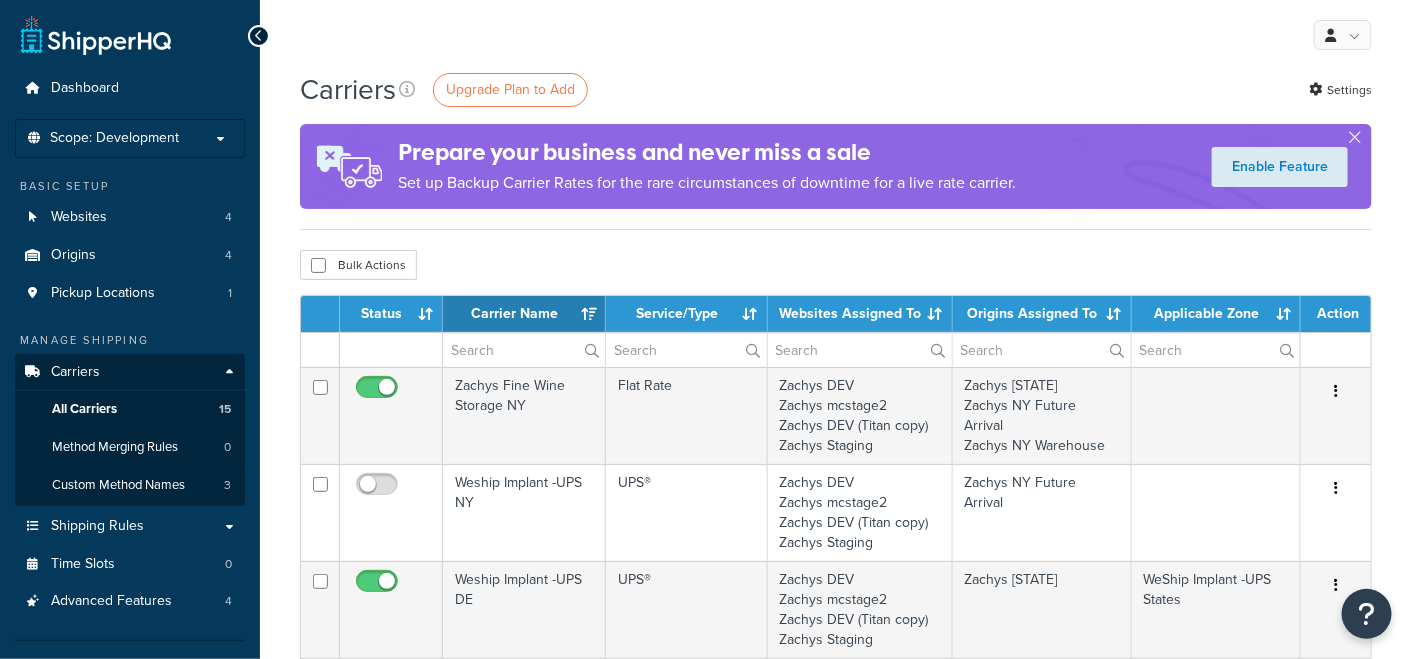scroll, scrollTop: 0, scrollLeft: 0, axis: both 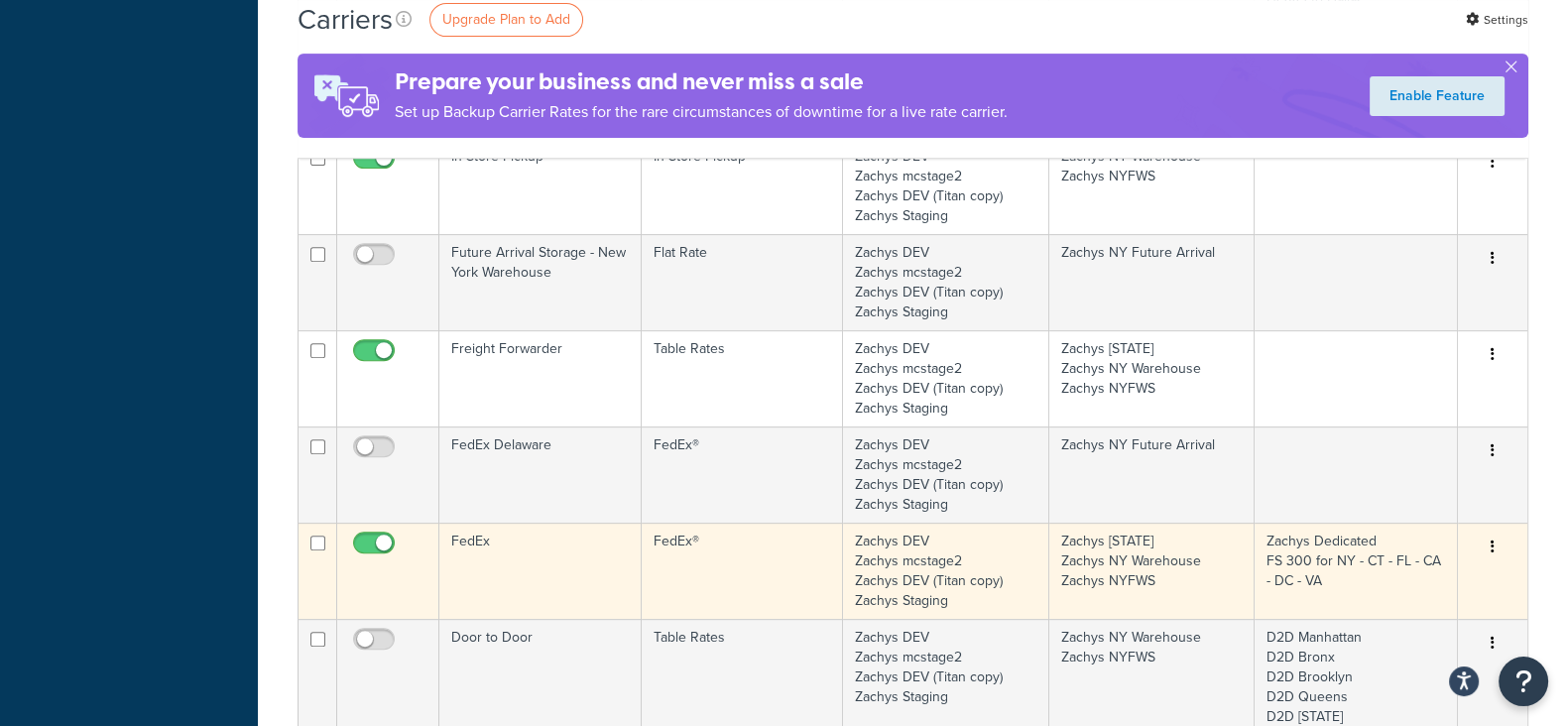 click at bounding box center [1493, 546] 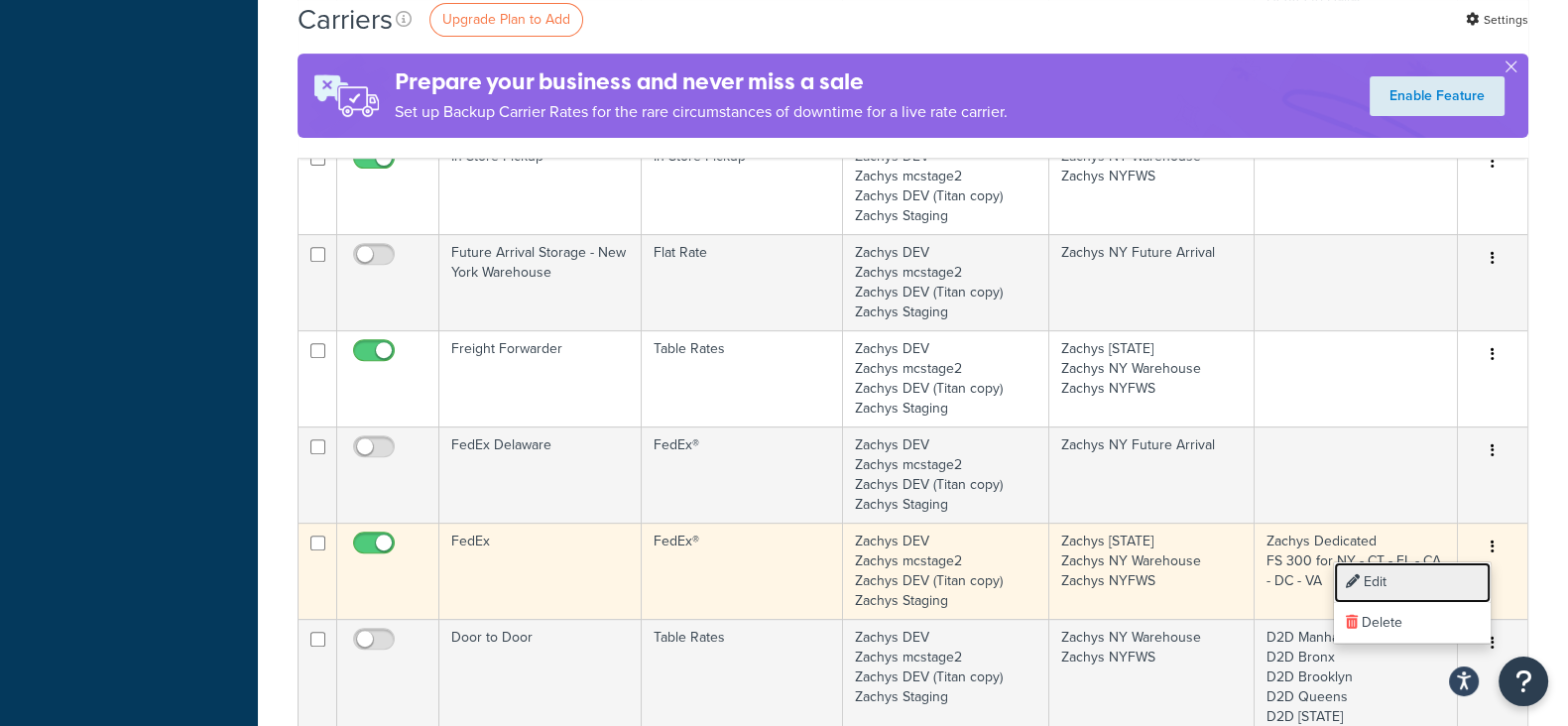 click on "Edit" at bounding box center [1412, 582] 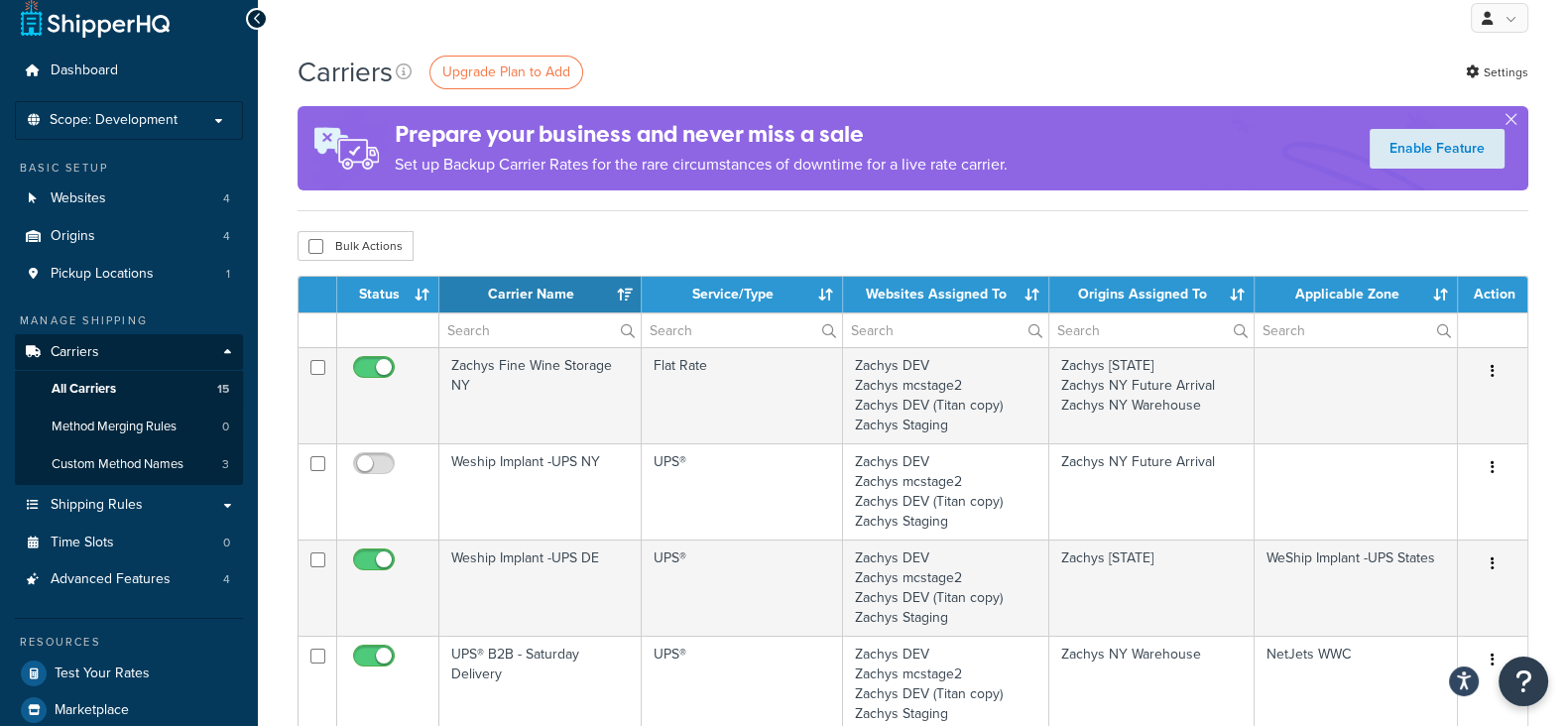 scroll, scrollTop: 0, scrollLeft: 0, axis: both 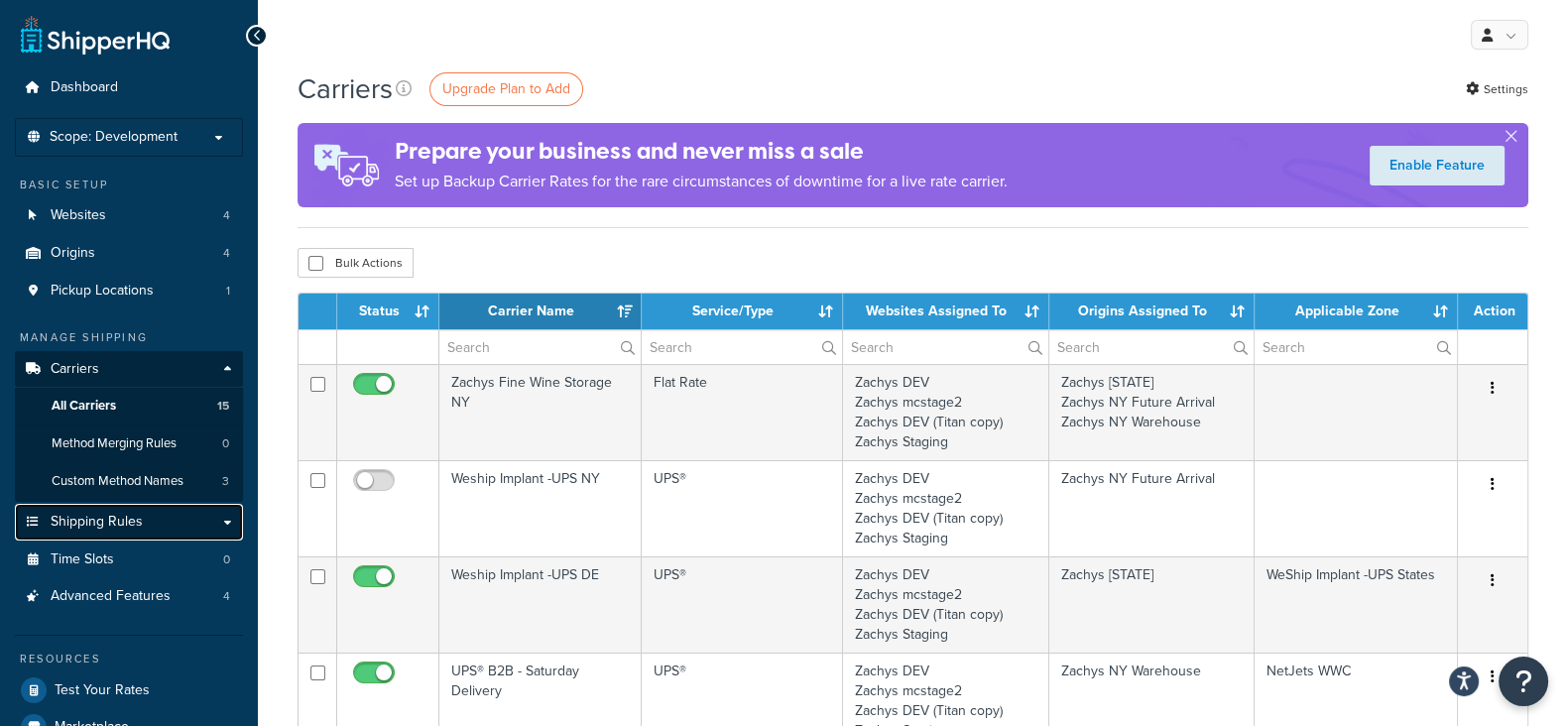 click on "Shipping Rules" at bounding box center (96, 522) 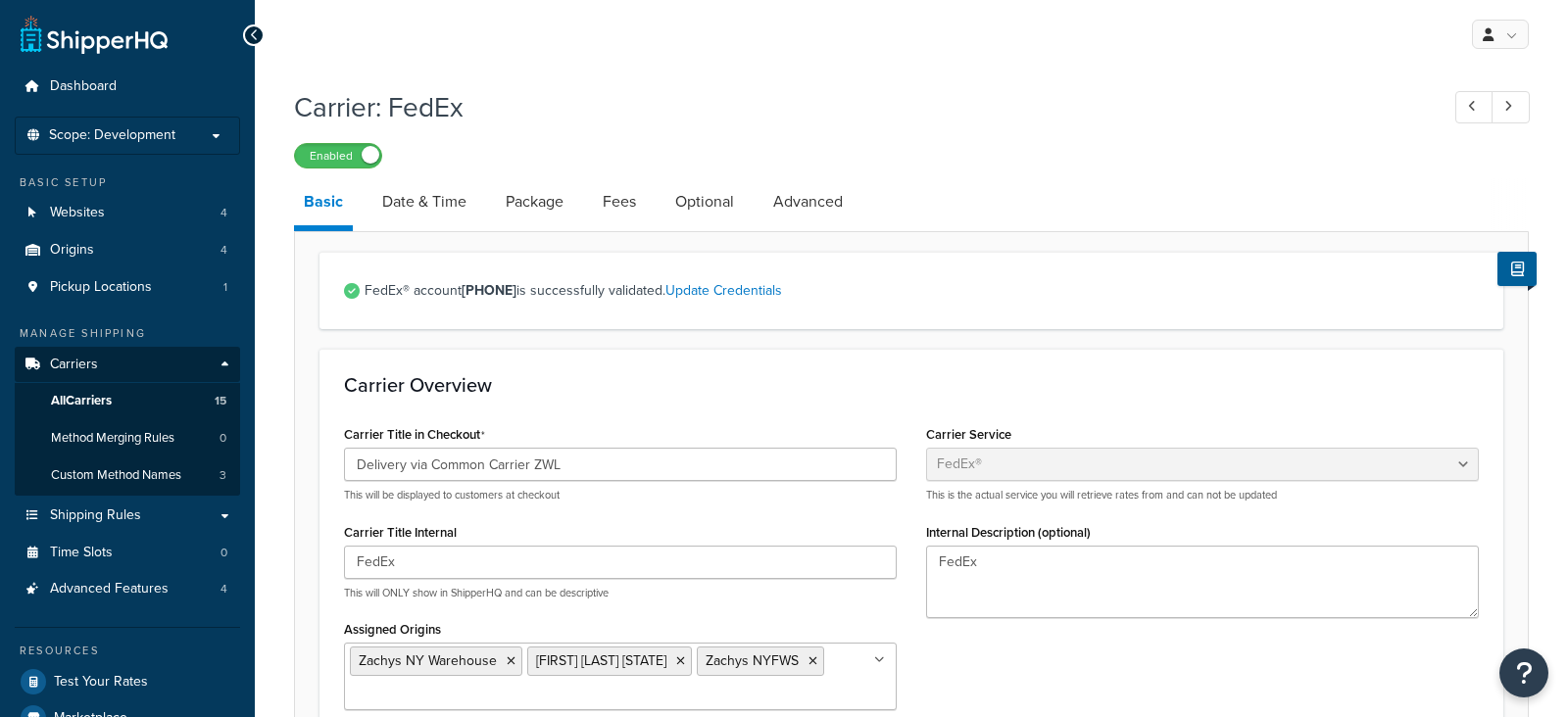 select on "fedEx" 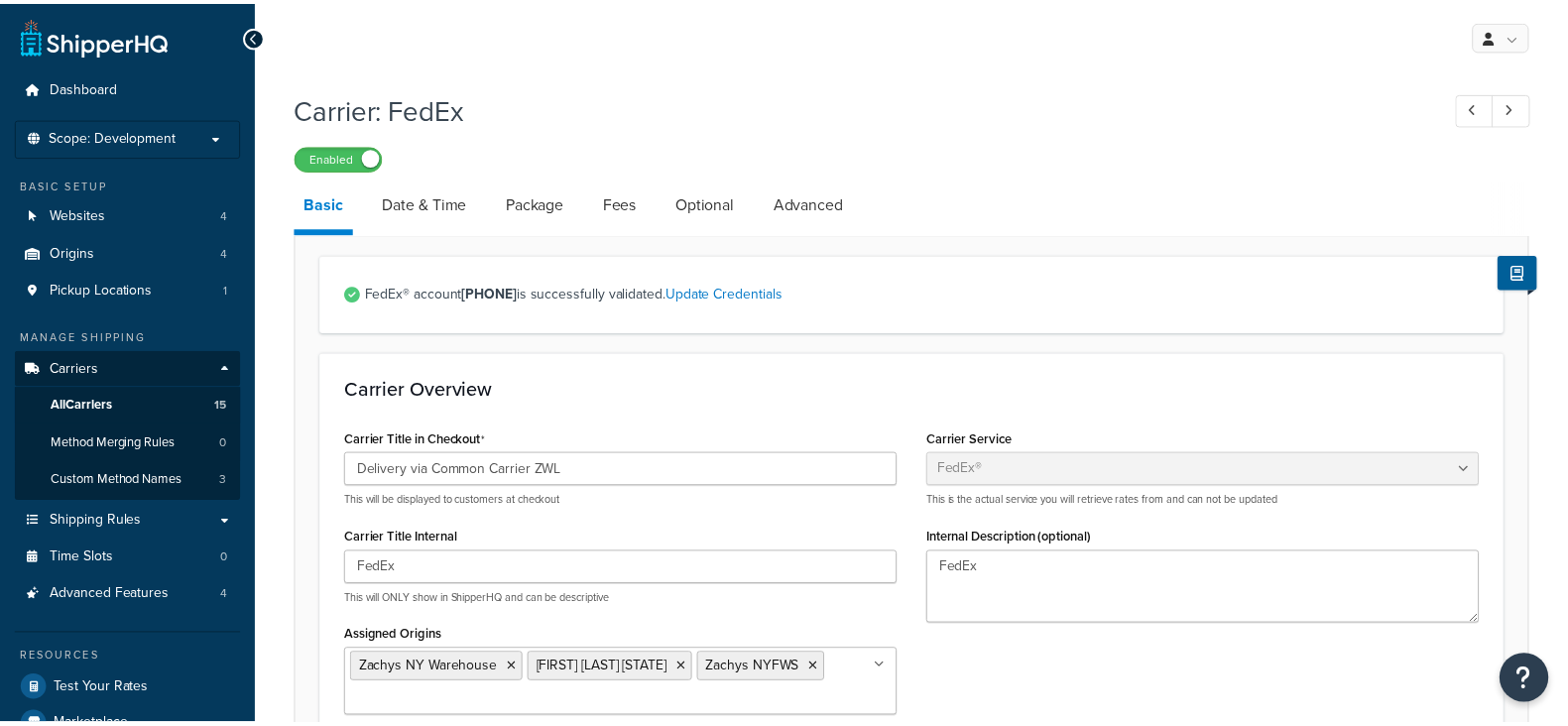 scroll, scrollTop: 0, scrollLeft: 0, axis: both 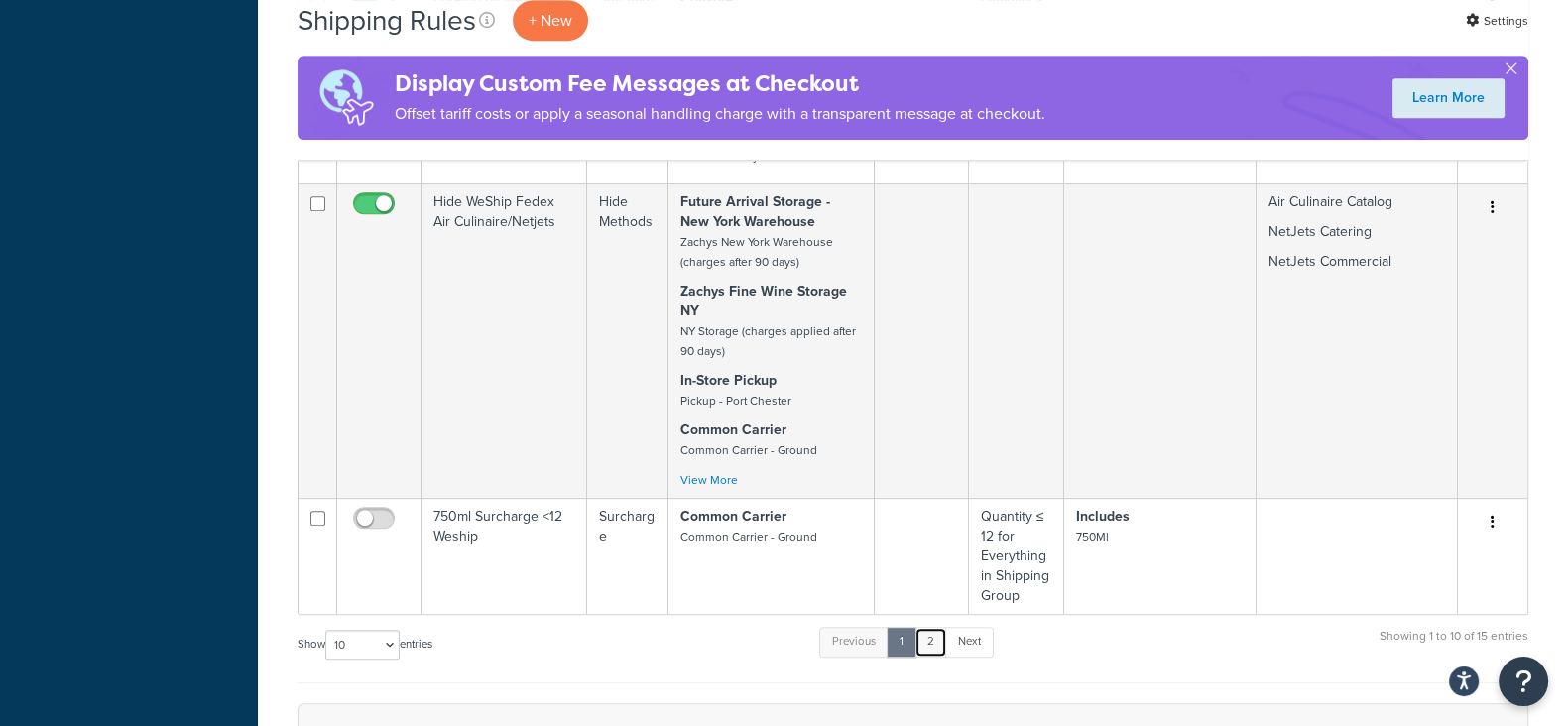 click on "2" at bounding box center (930, 642) 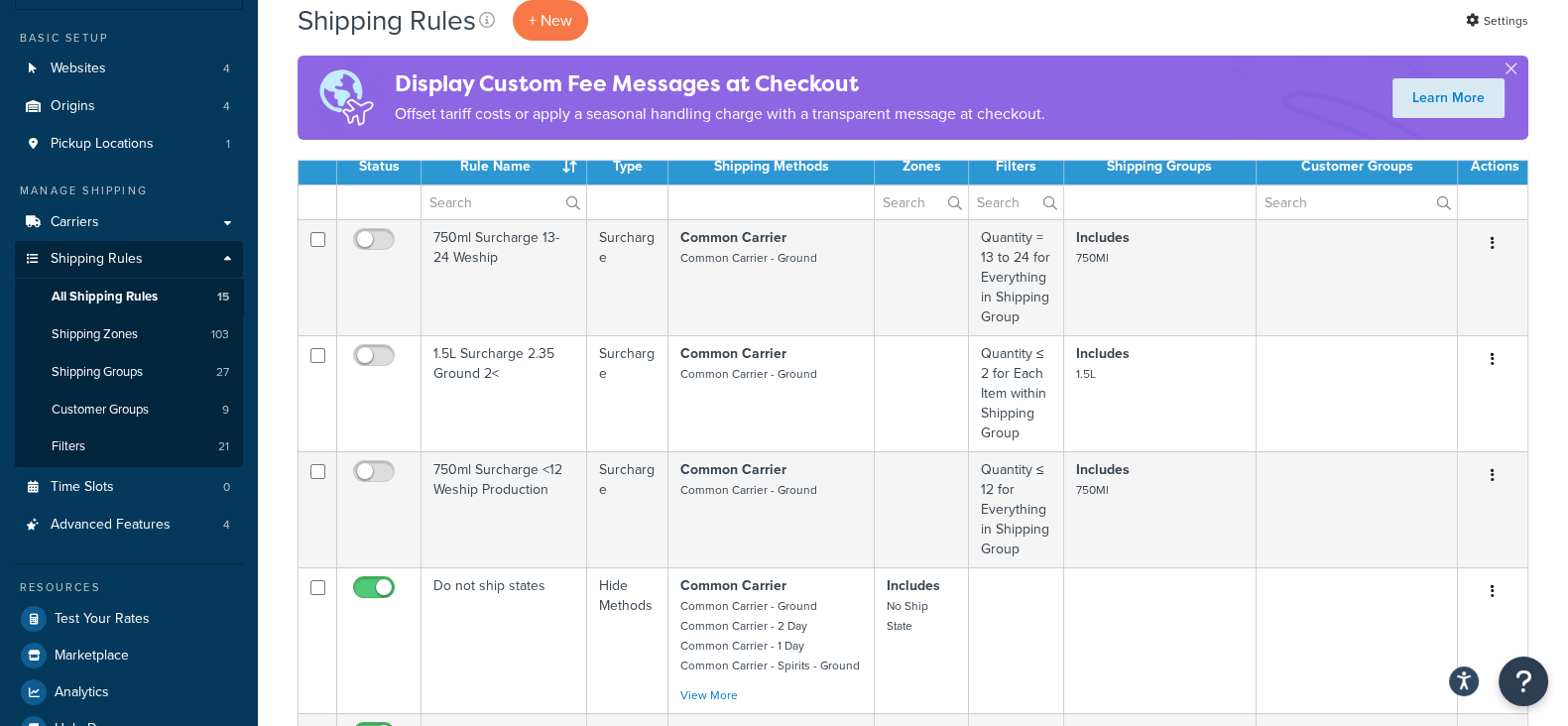 scroll, scrollTop: 372, scrollLeft: 0, axis: vertical 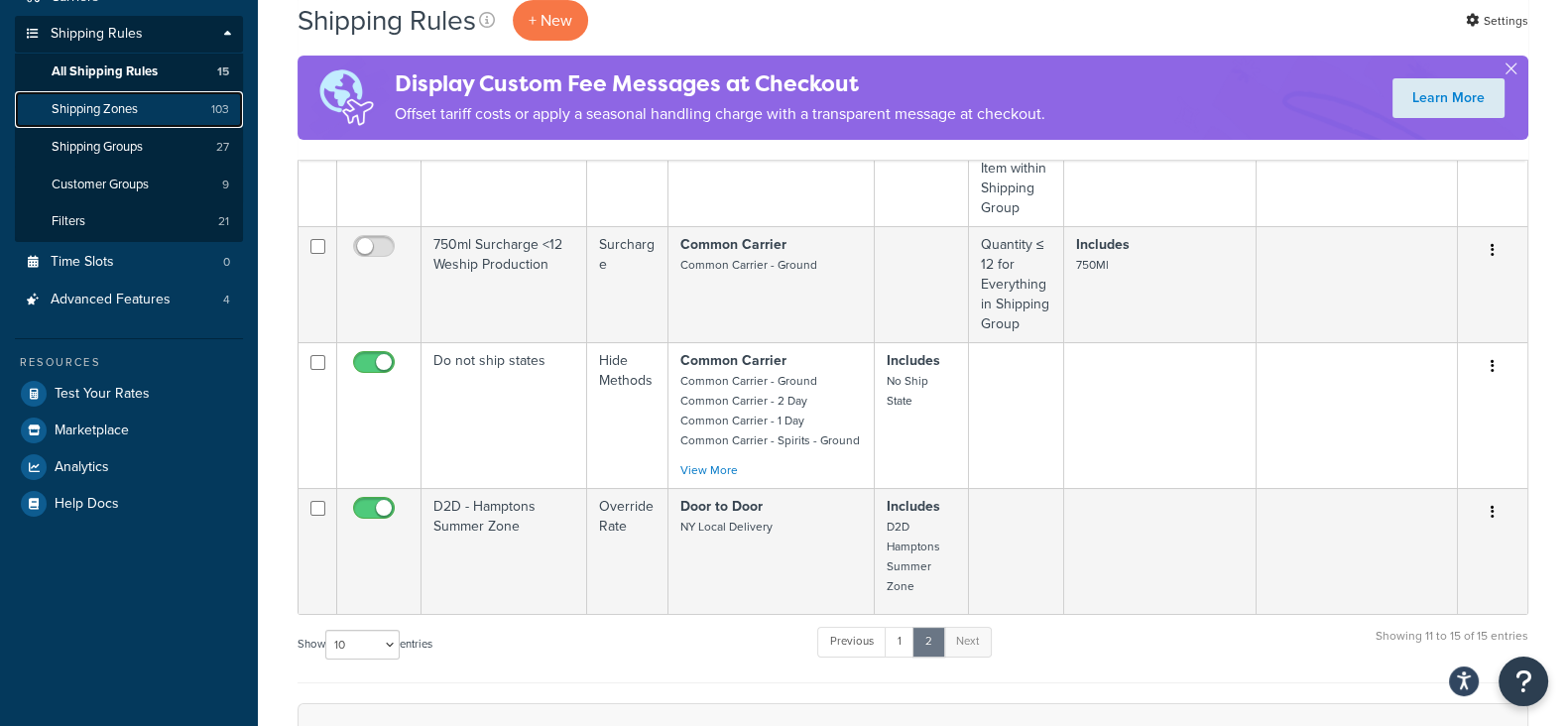 click on "Shipping Zones" at bounding box center [94, 109] 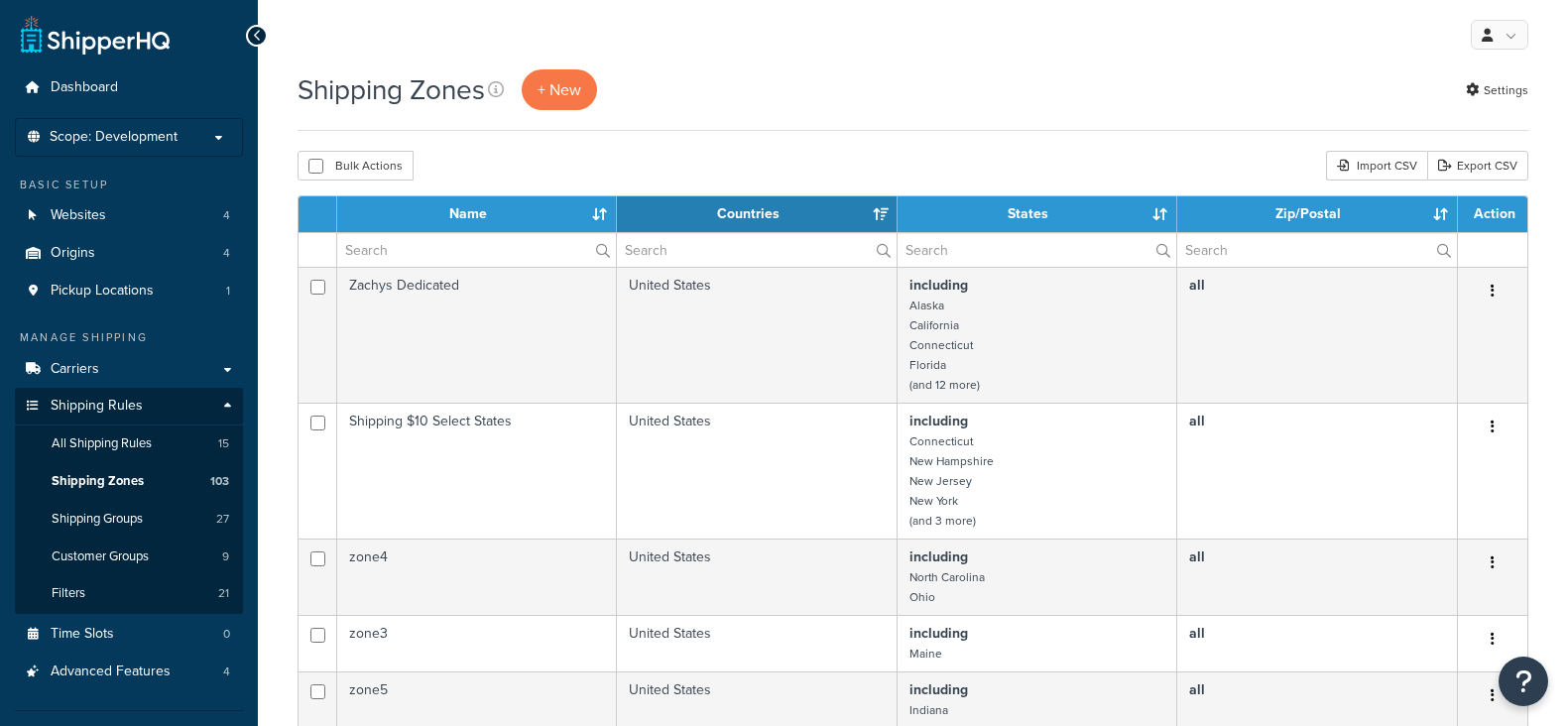 select on "15" 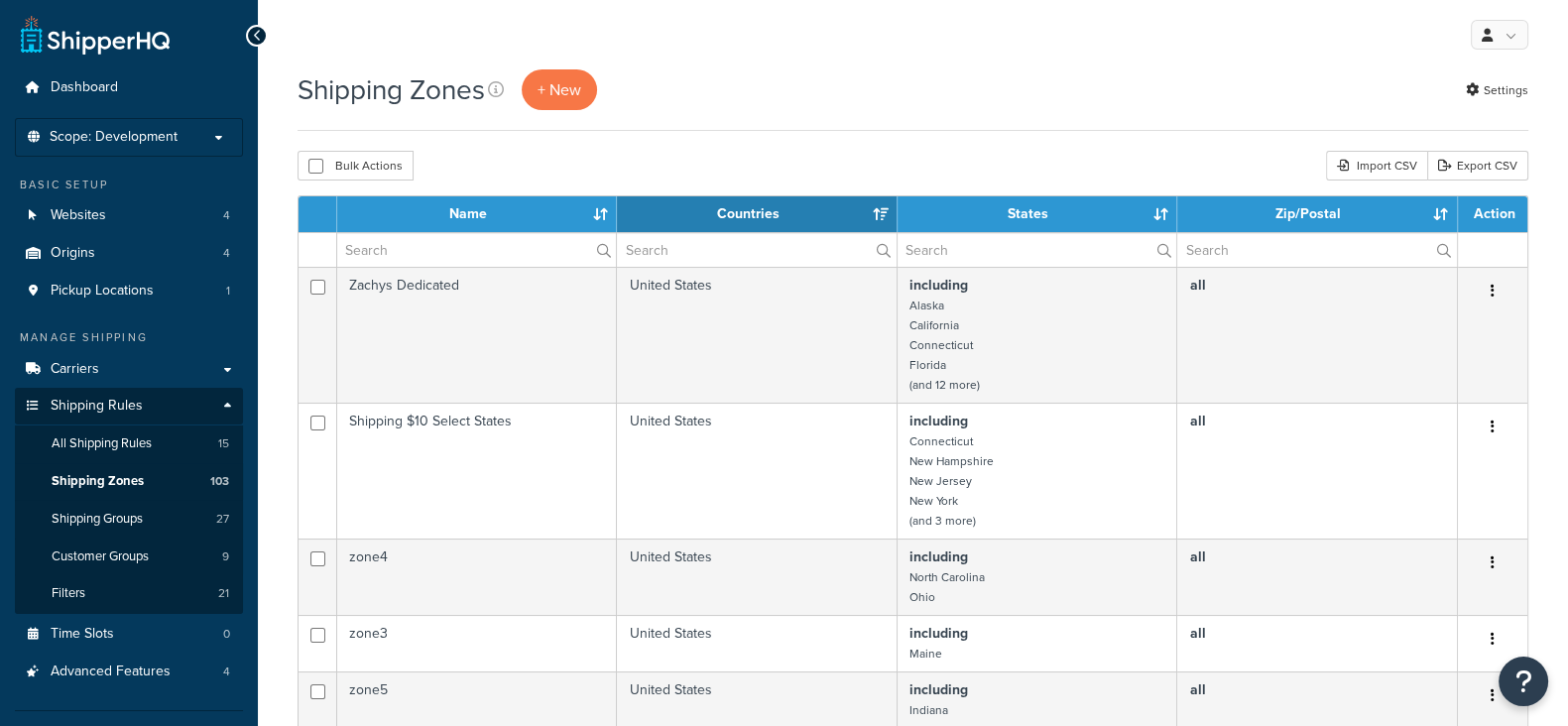 scroll, scrollTop: 0, scrollLeft: 0, axis: both 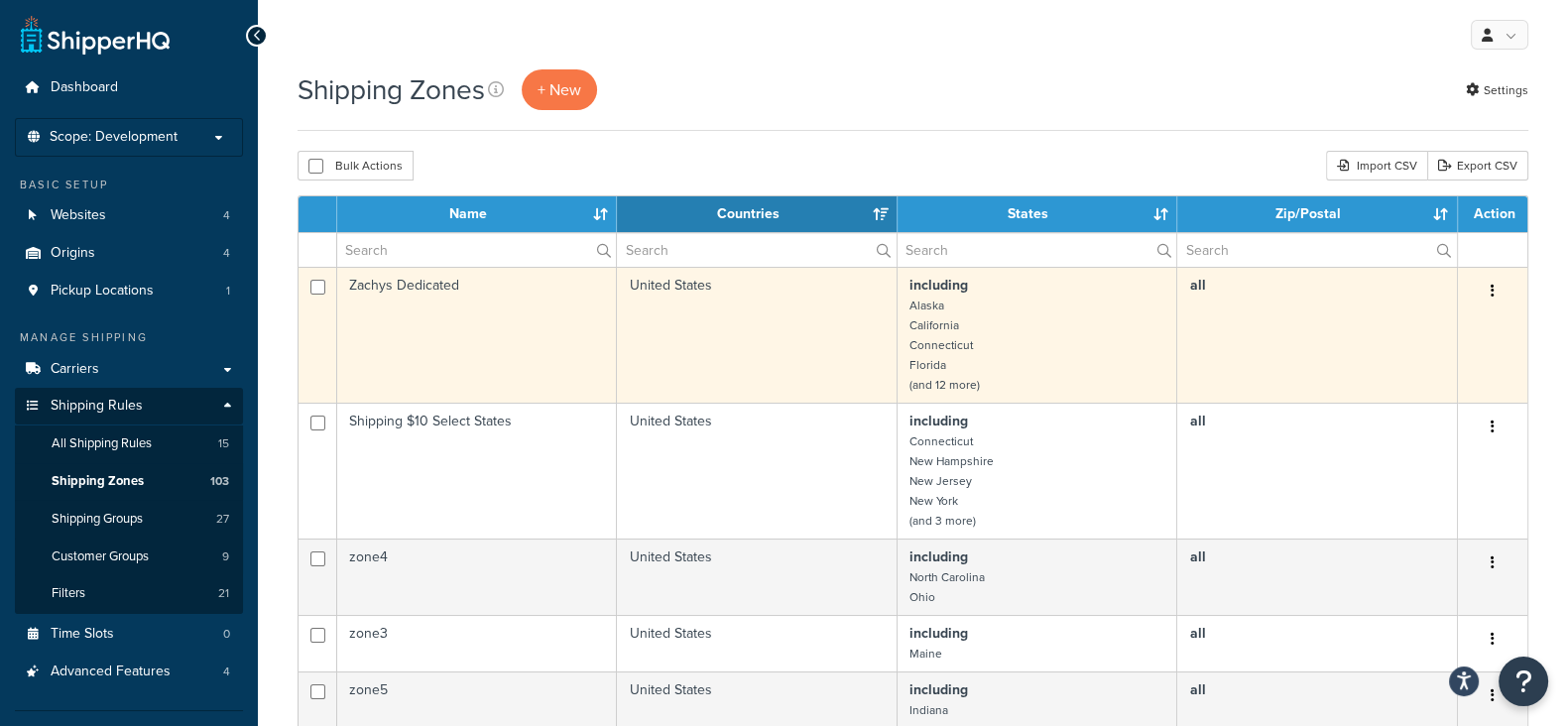 click at bounding box center (1493, 292) 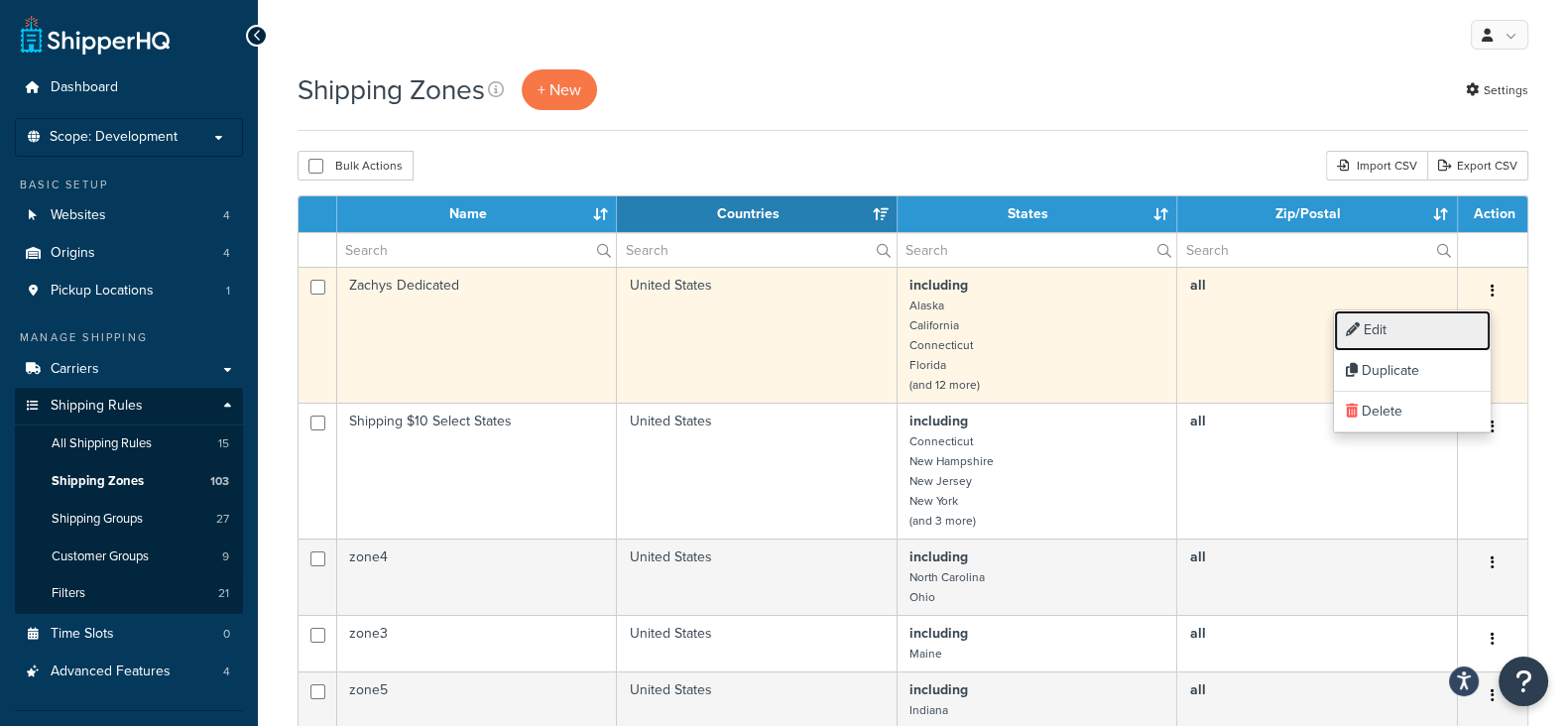 click on "Edit" at bounding box center [1412, 330] 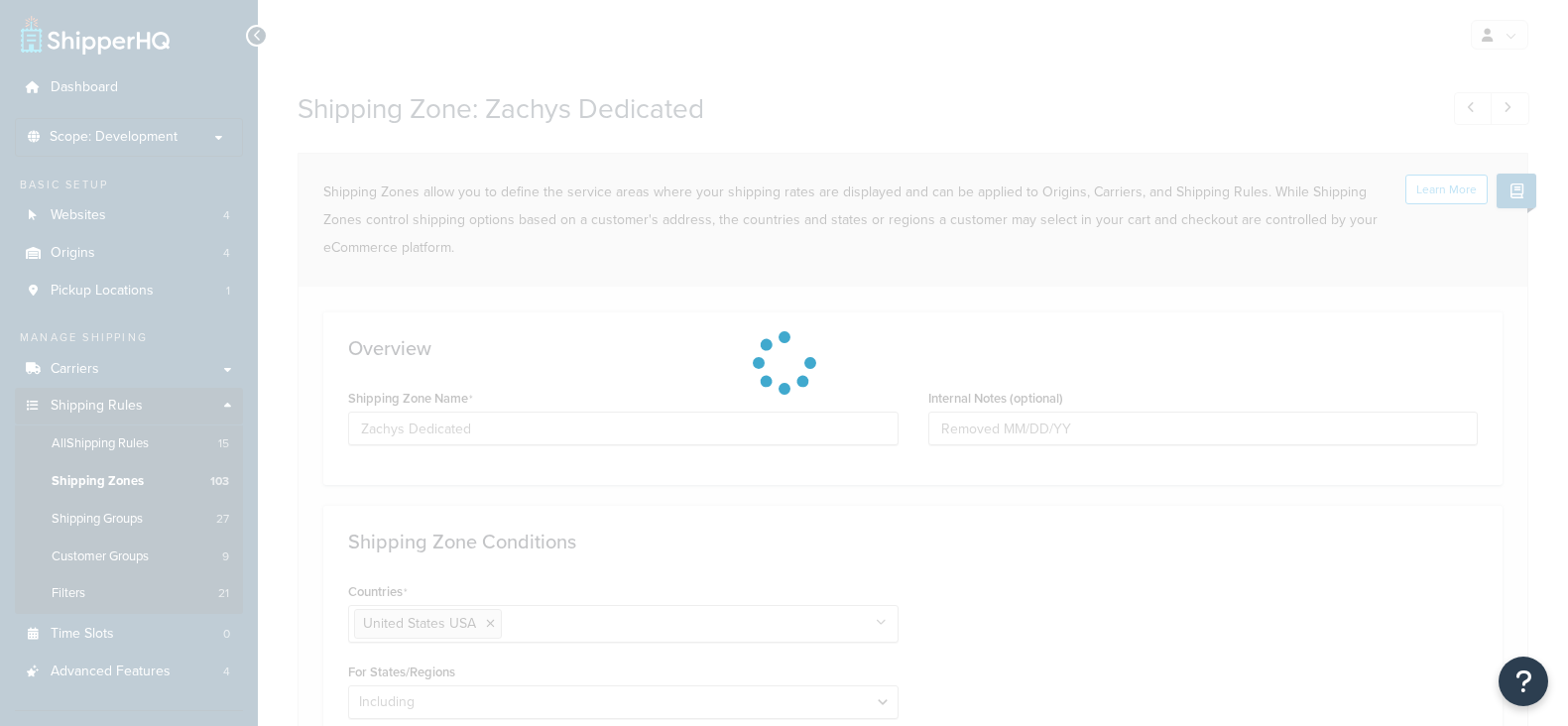 select on "including" 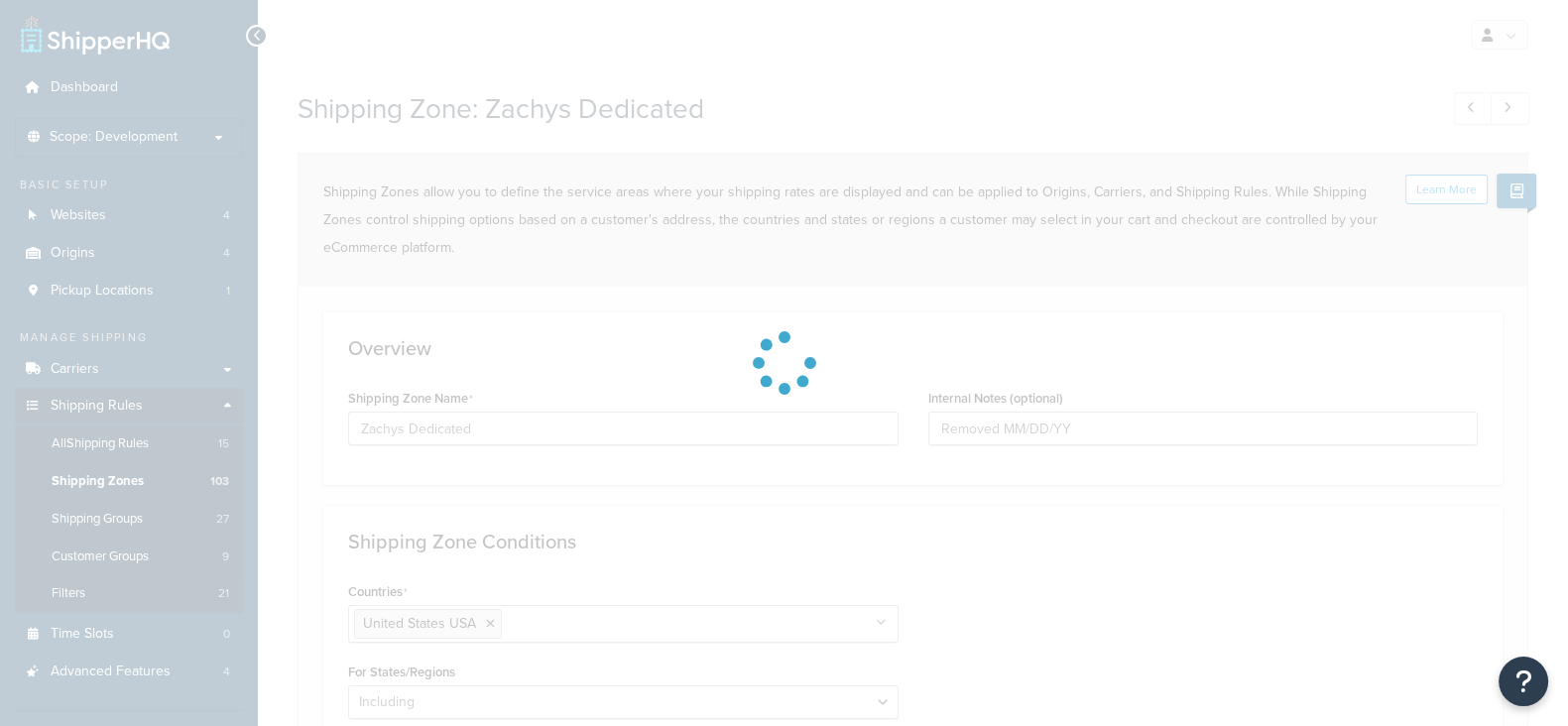 scroll, scrollTop: 0, scrollLeft: 0, axis: both 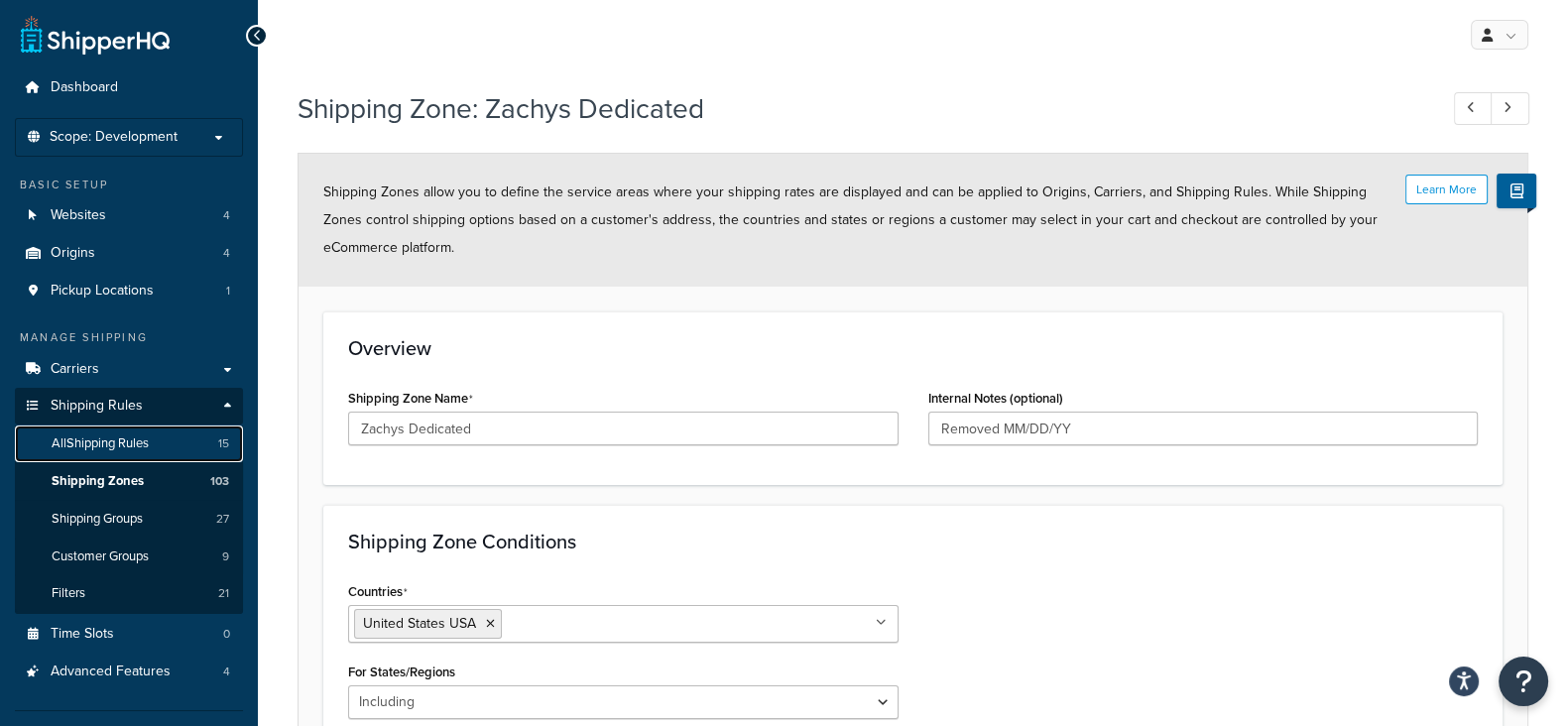 click on "All  Shipping Rules" at bounding box center (100, 443) 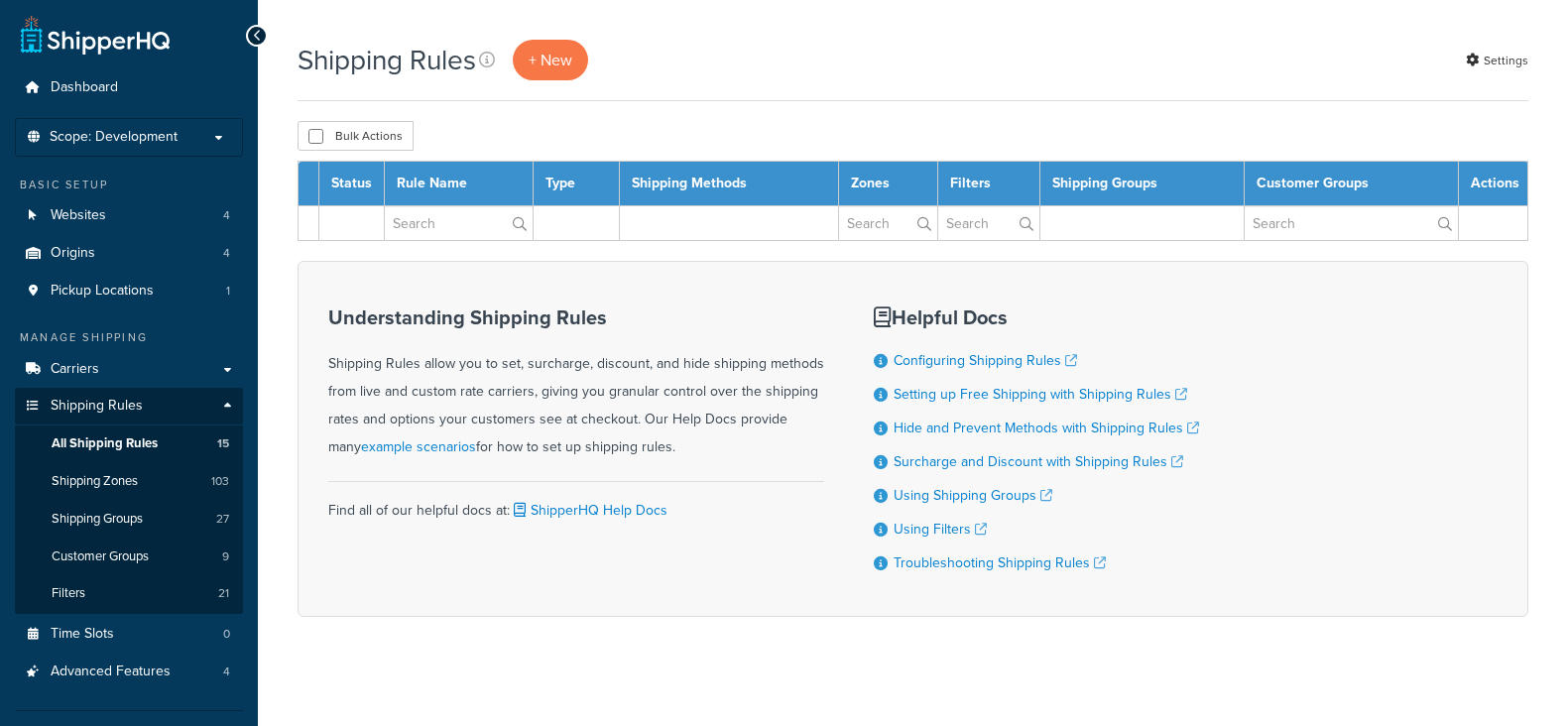 scroll, scrollTop: 0, scrollLeft: 0, axis: both 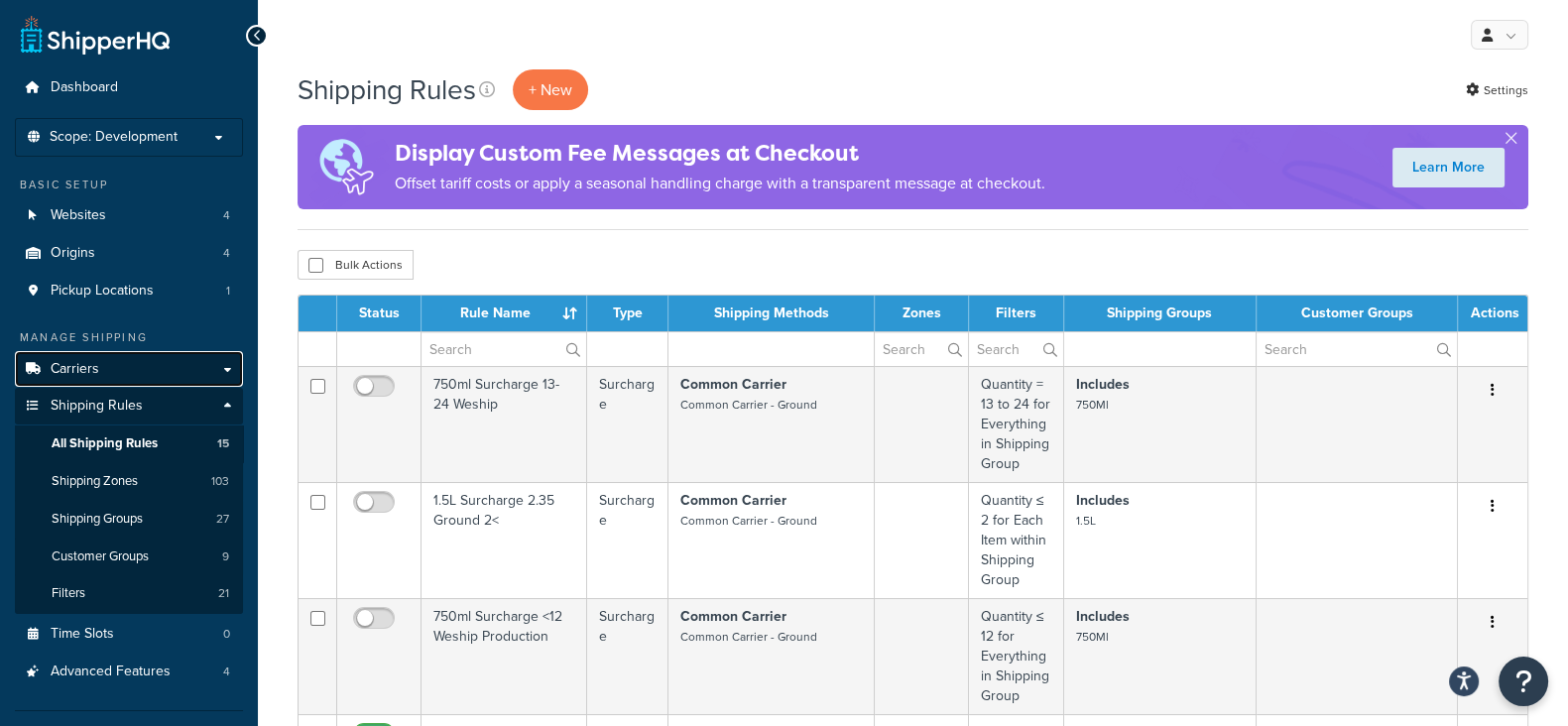 click on "Carriers" at bounding box center (74, 369) 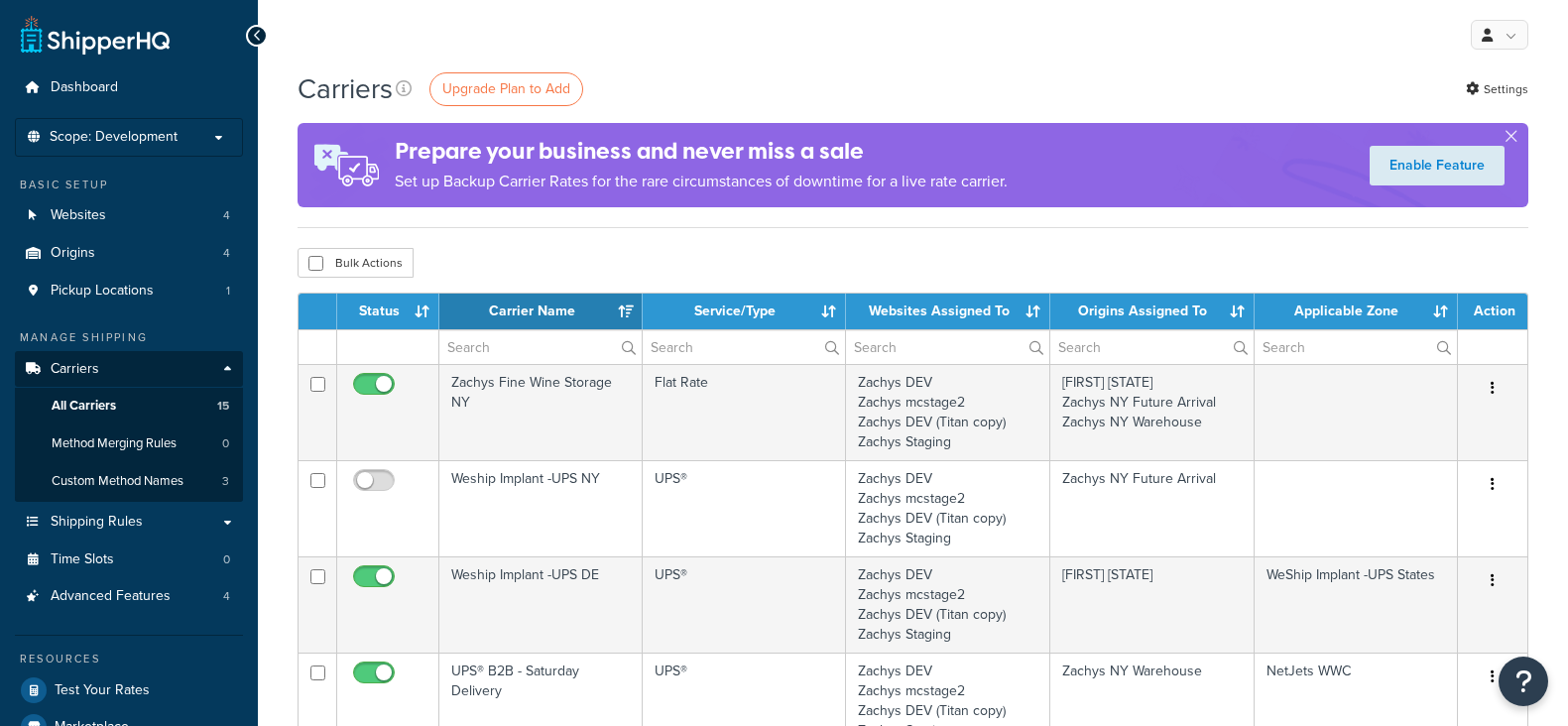select on "15" 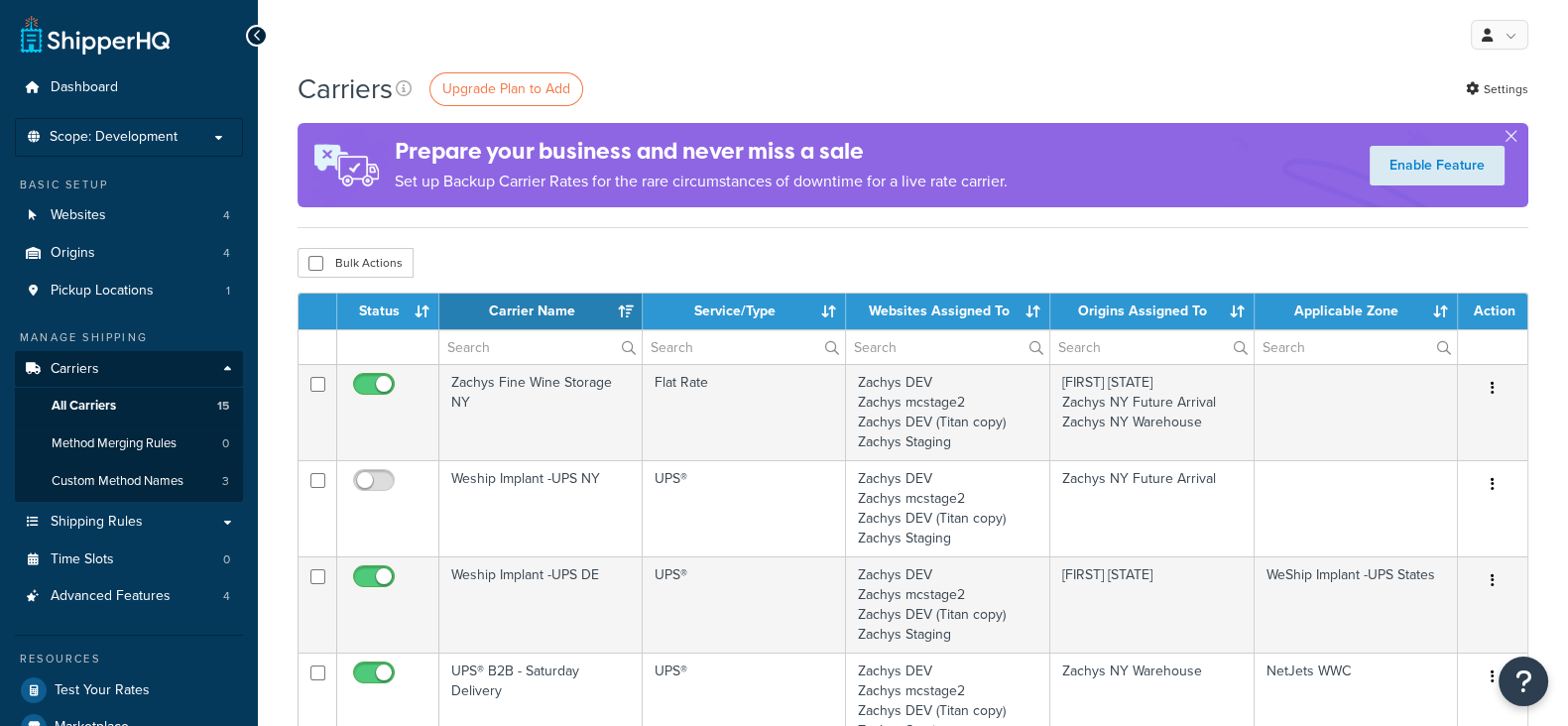 scroll, scrollTop: 0, scrollLeft: 0, axis: both 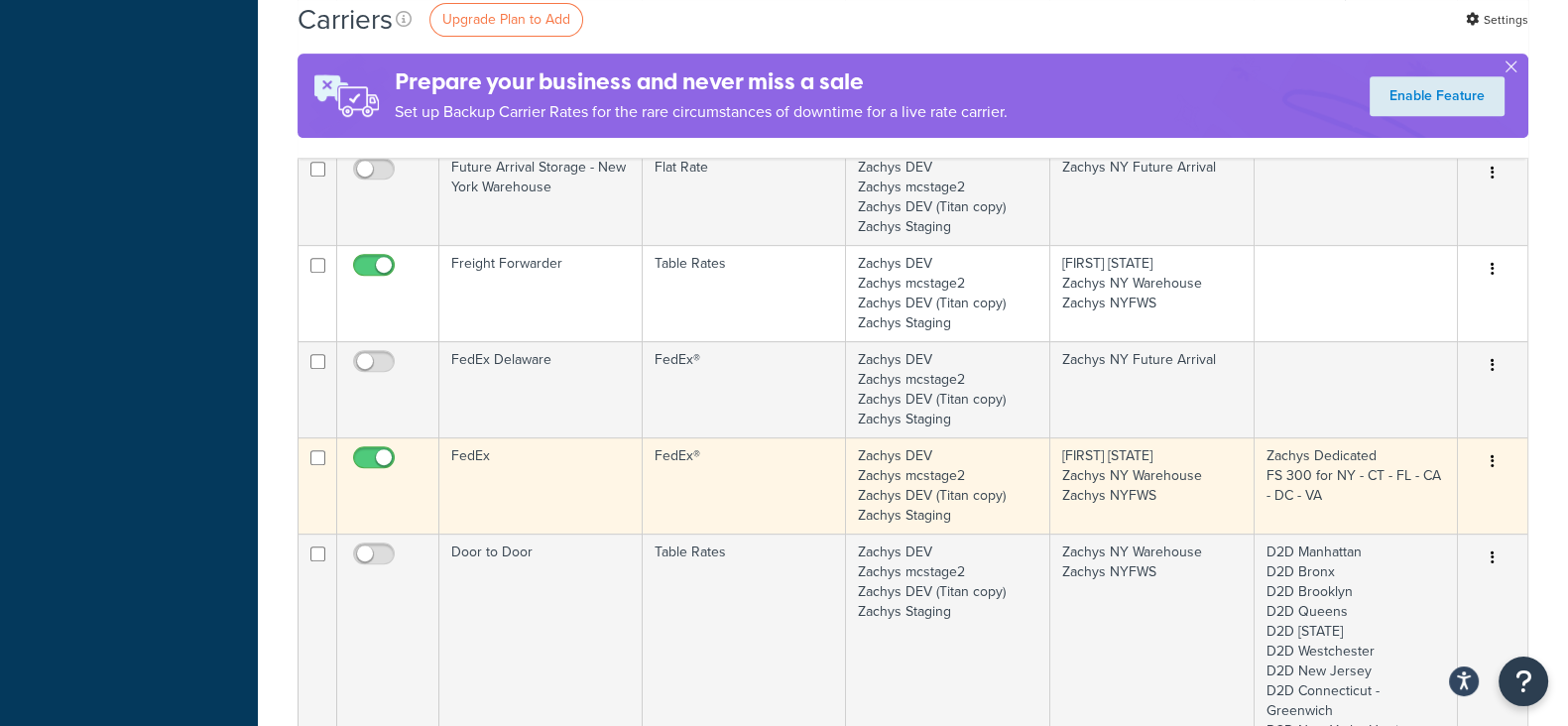 click at bounding box center (1493, 462) 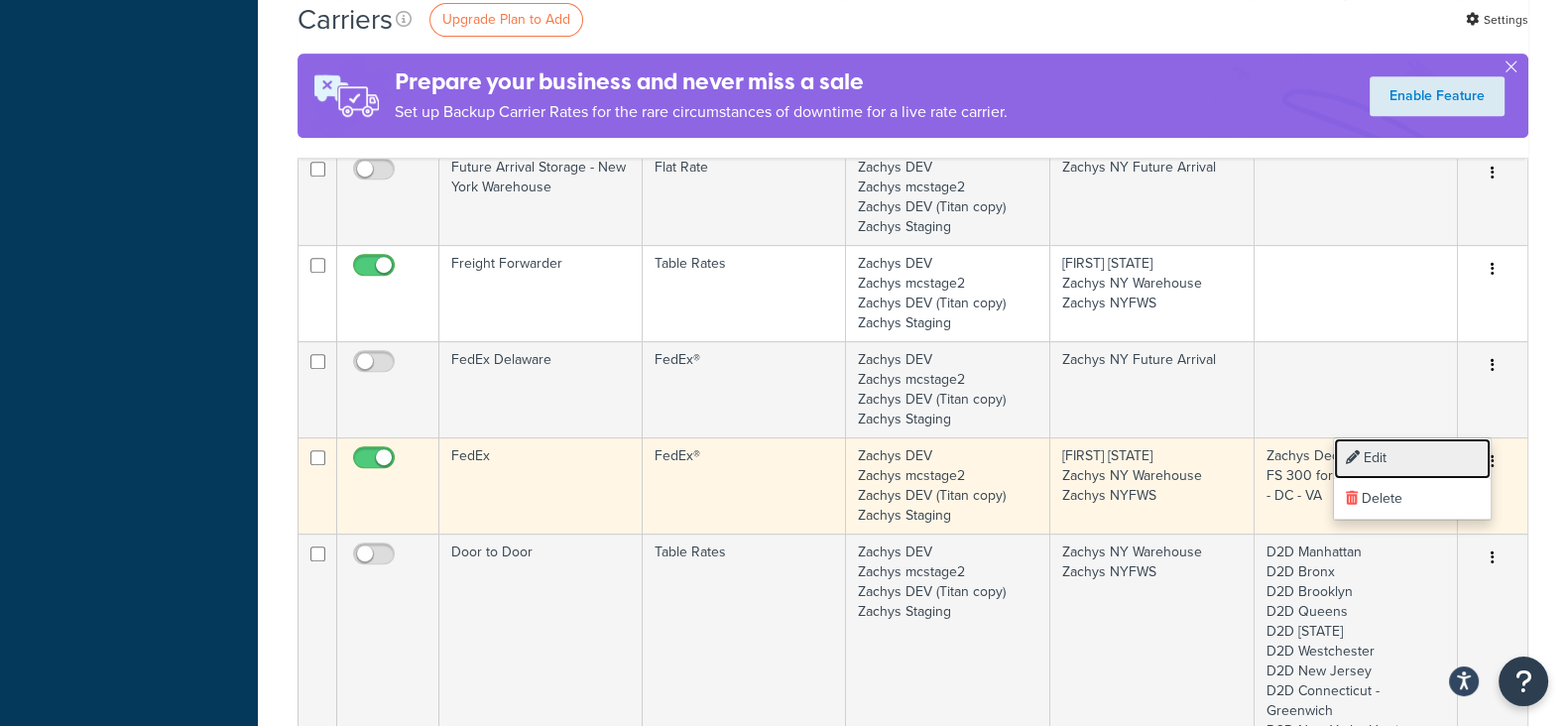 click on "Edit" at bounding box center (1412, 458) 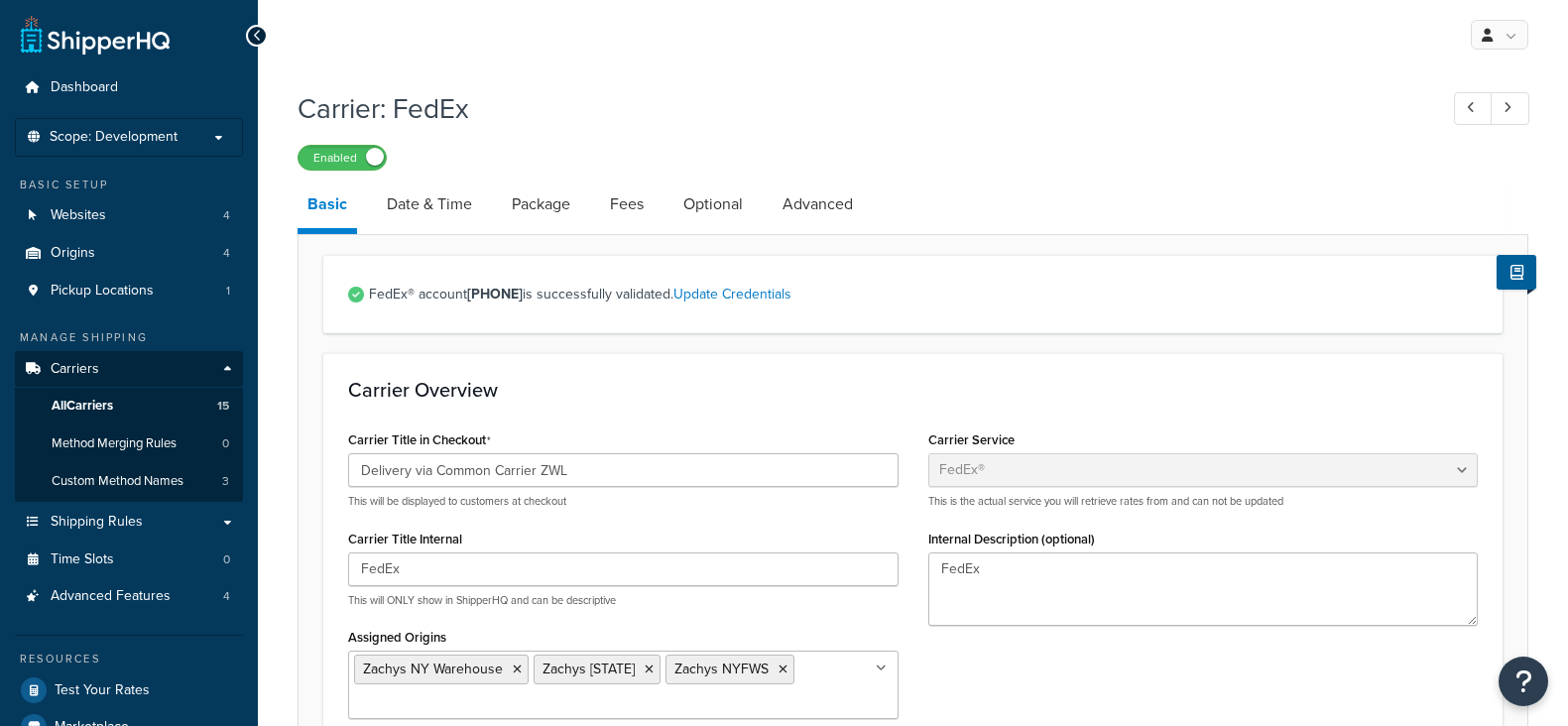 select on "fedEx" 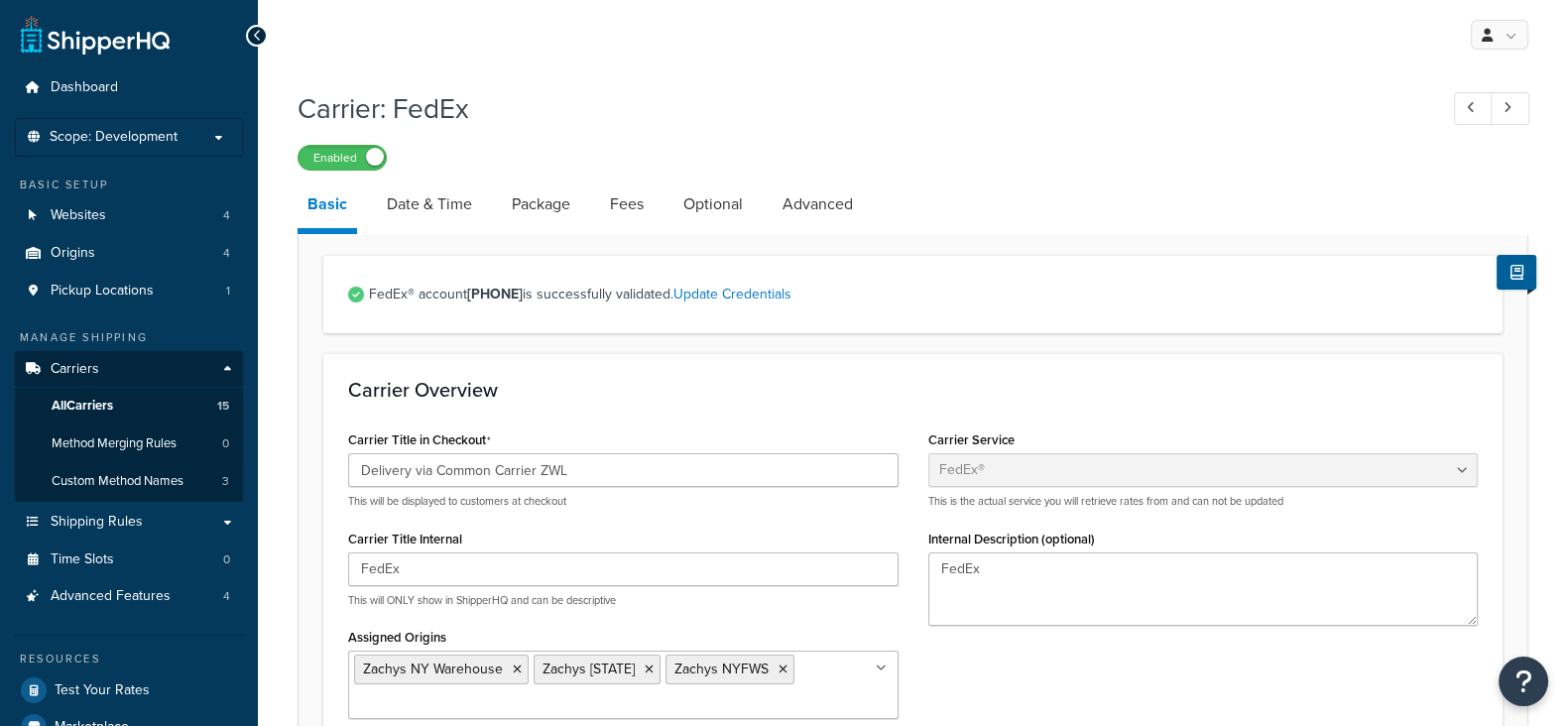 scroll, scrollTop: 0, scrollLeft: 0, axis: both 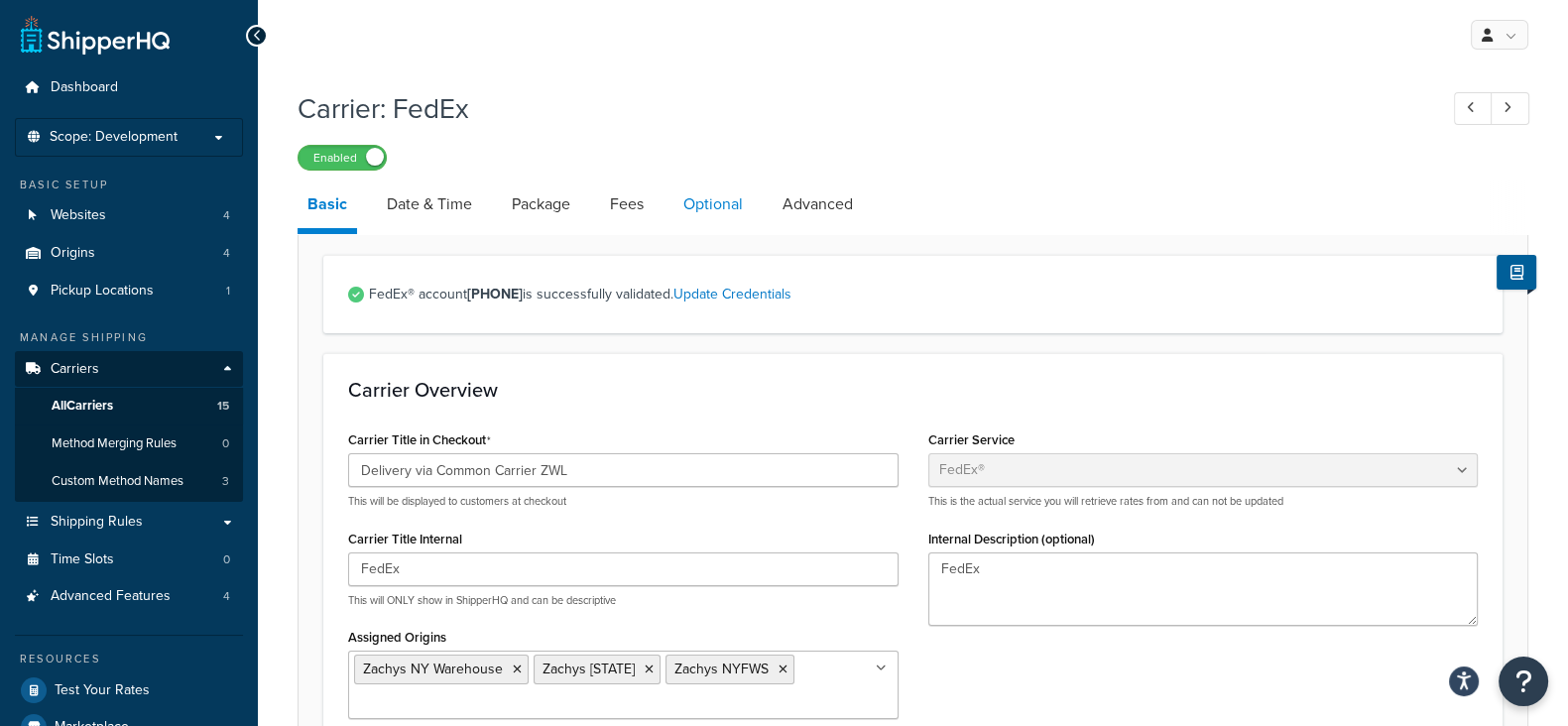 click on "Optional" at bounding box center [713, 204] 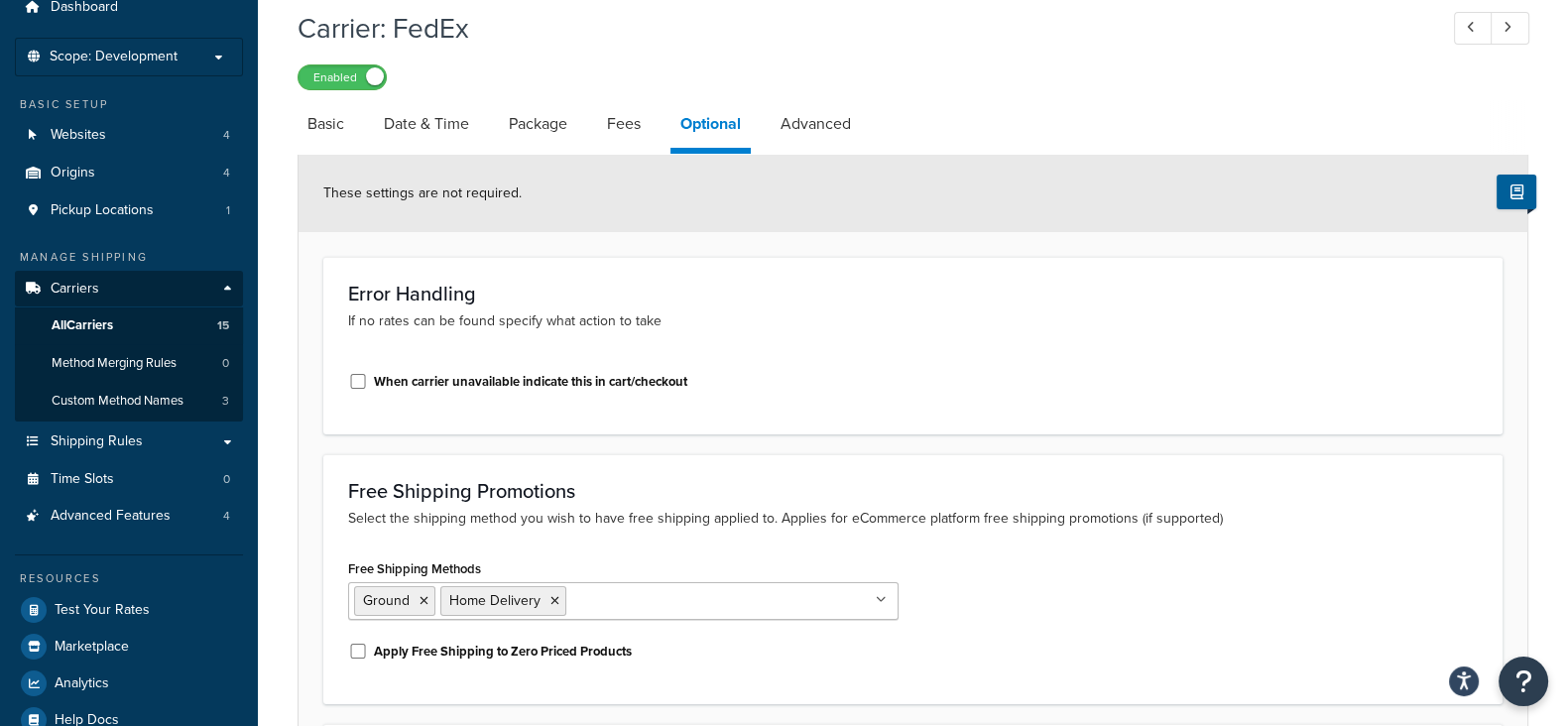 scroll, scrollTop: 0, scrollLeft: 0, axis: both 